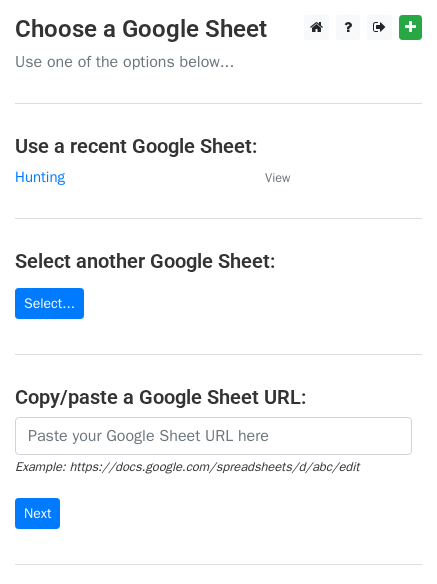 scroll, scrollTop: 0, scrollLeft: 0, axis: both 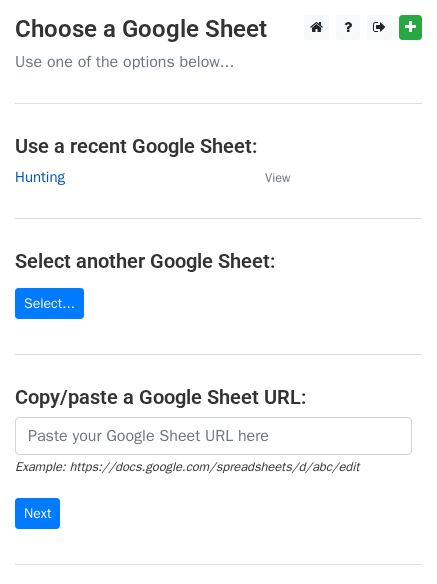 click on "Hunting" at bounding box center [40, 177] 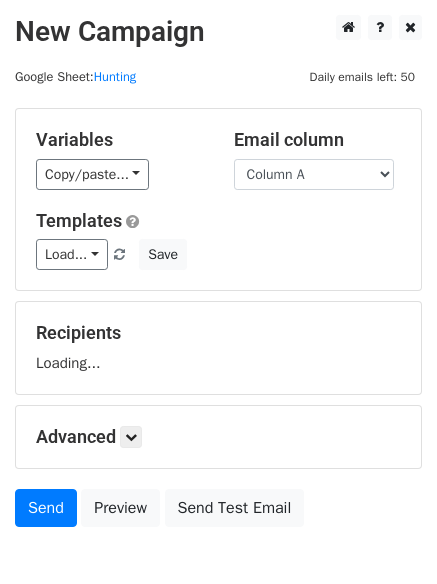 scroll, scrollTop: 0, scrollLeft: 0, axis: both 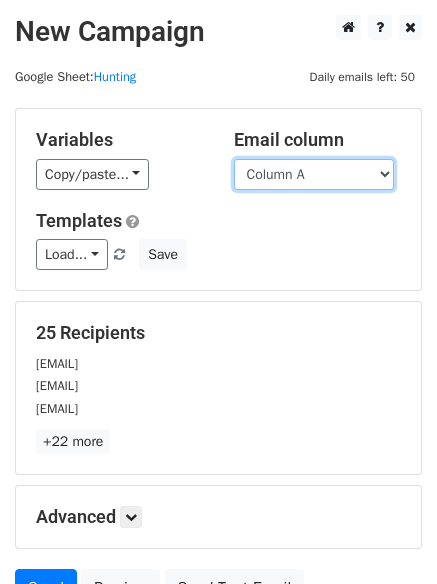 click on "Column A
Column B
Column C" at bounding box center [314, 174] 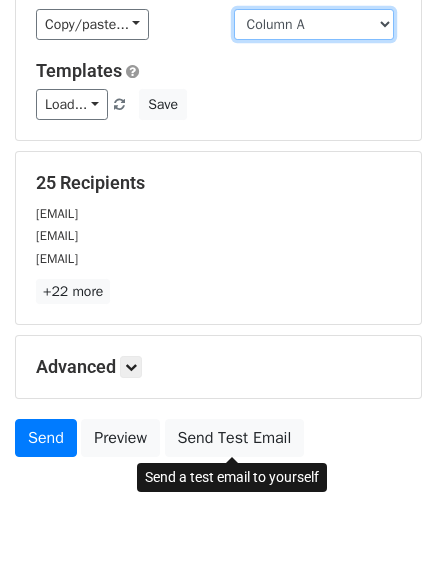 scroll, scrollTop: 193, scrollLeft: 0, axis: vertical 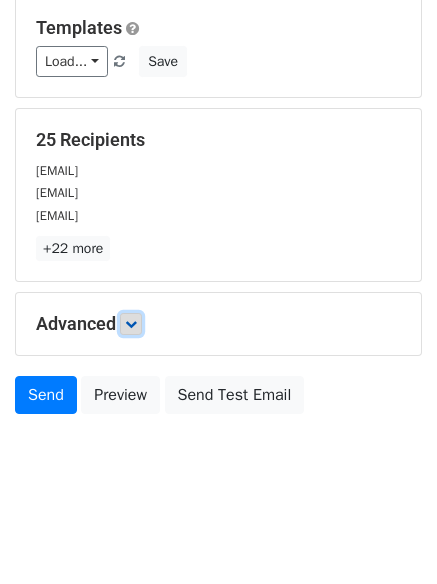 click at bounding box center (131, 324) 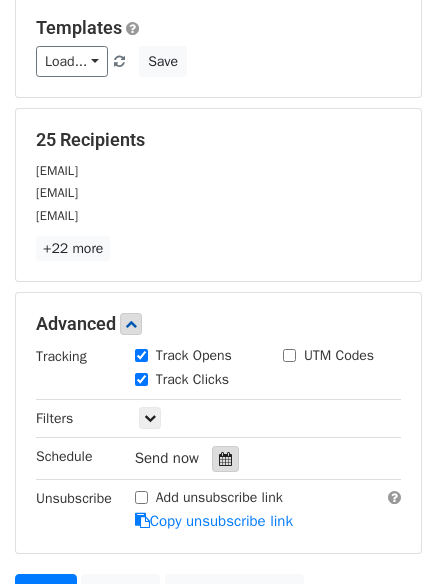click at bounding box center (225, 459) 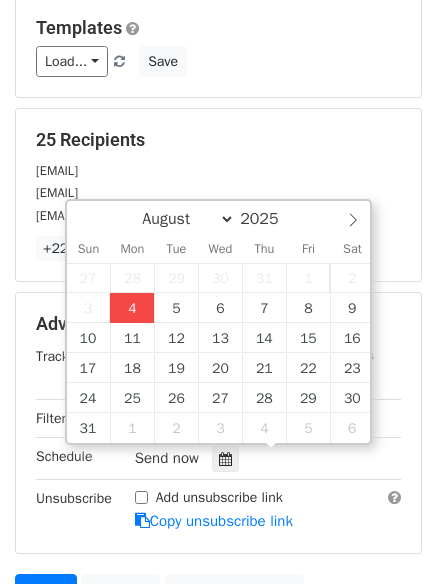 type on "2025-08-04 17:14" 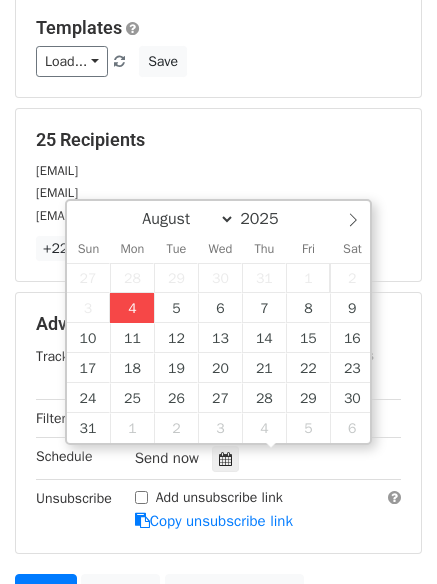 type on "05" 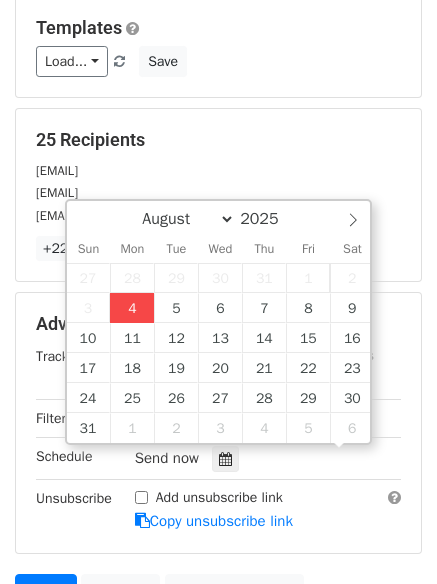 scroll, scrollTop: 1, scrollLeft: 0, axis: vertical 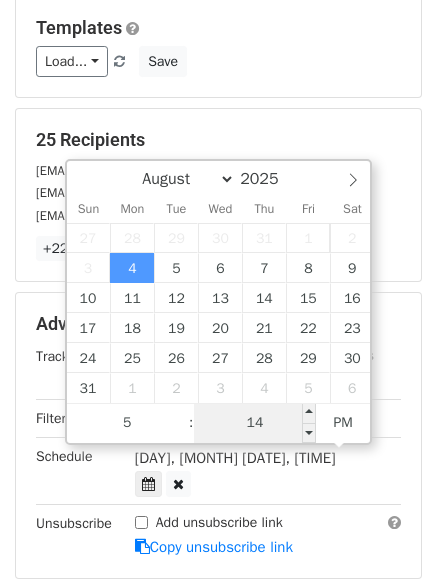 type on "05" 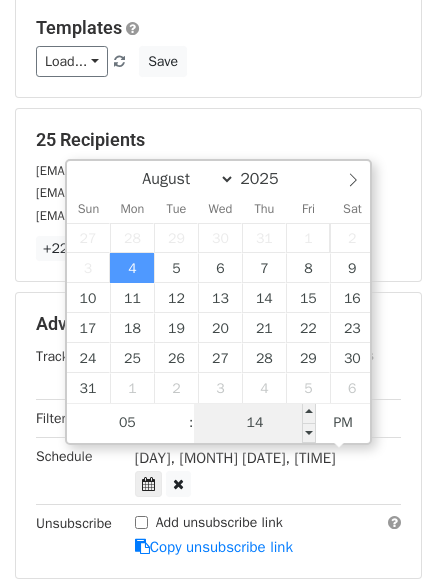 click on "14" at bounding box center [255, 423] 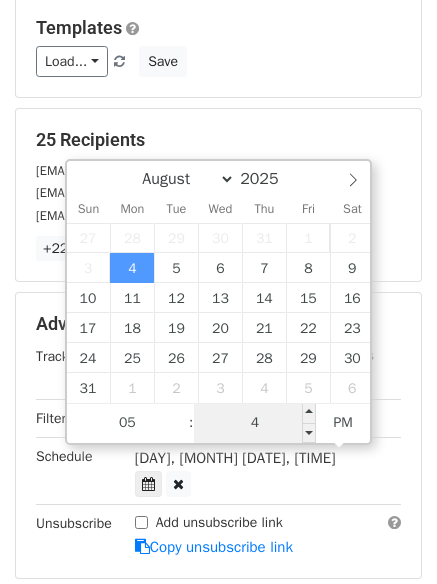 type on "44" 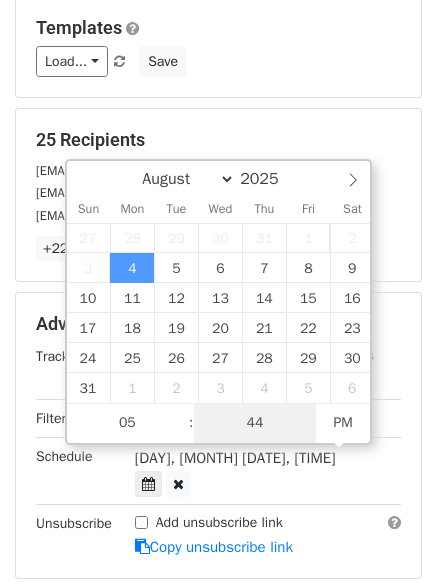 scroll, scrollTop: 437, scrollLeft: 0, axis: vertical 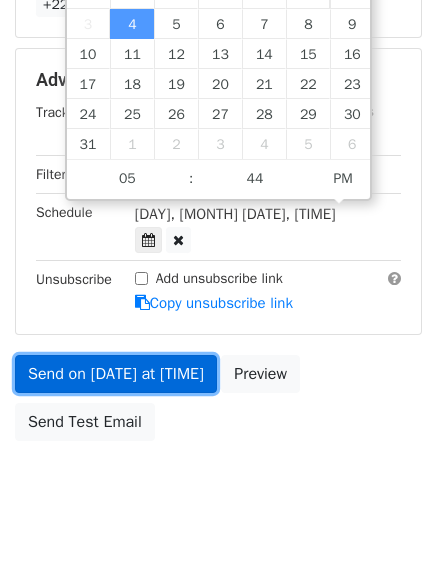 type on "2025-08-04 17:44" 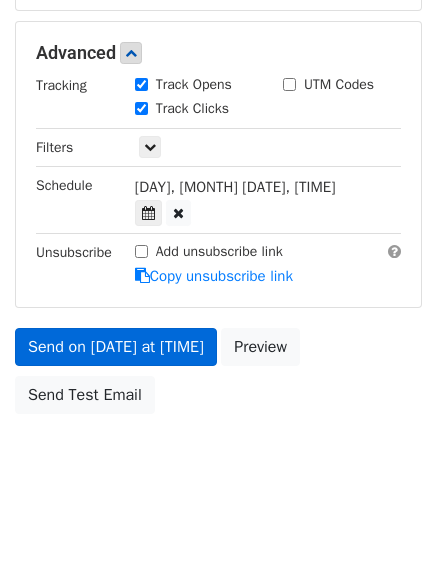 scroll, scrollTop: 357, scrollLeft: 0, axis: vertical 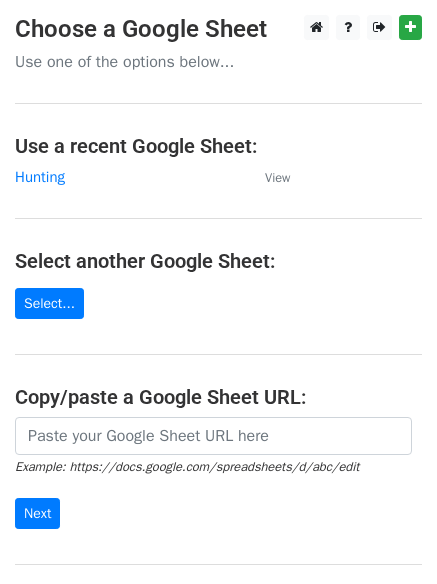 drag, startPoint x: 44, startPoint y: 169, endPoint x: 112, endPoint y: 191, distance: 71.470276 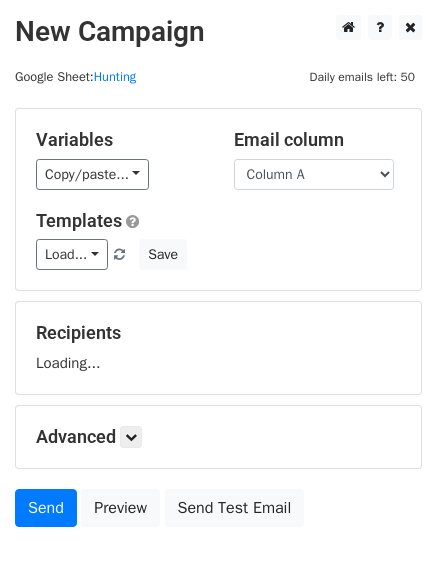 scroll, scrollTop: 0, scrollLeft: 0, axis: both 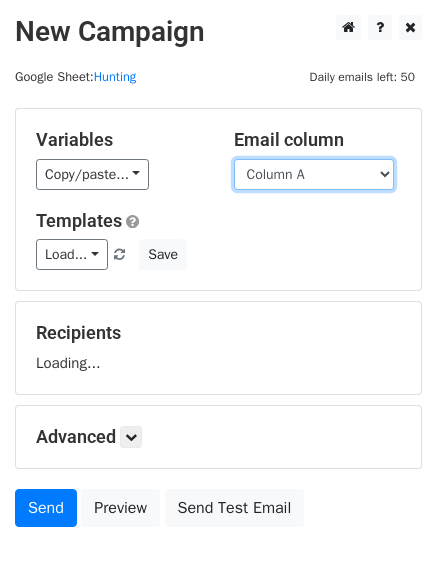 drag, startPoint x: 0, startPoint y: 0, endPoint x: 294, endPoint y: 180, distance: 344.72598 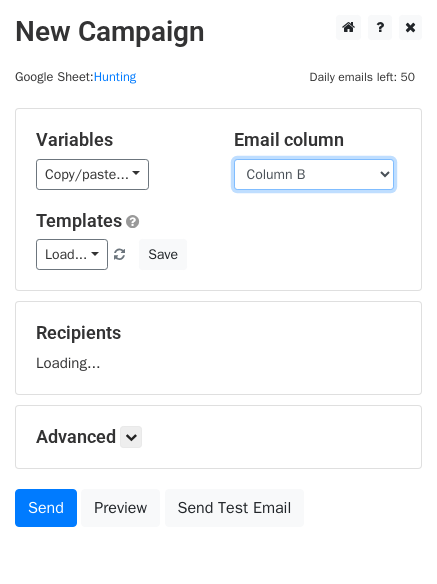 click on "Column A
Column B
Column C" at bounding box center (314, 174) 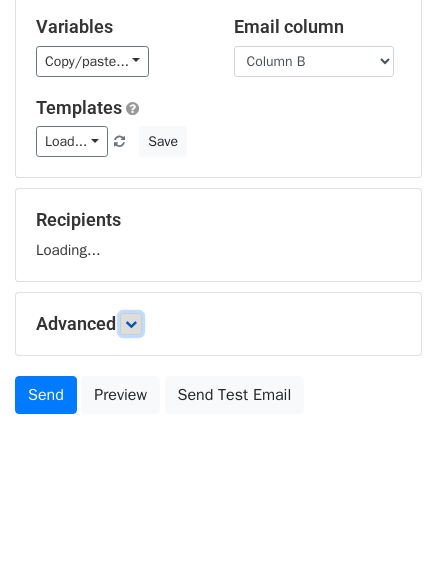 click at bounding box center (131, 324) 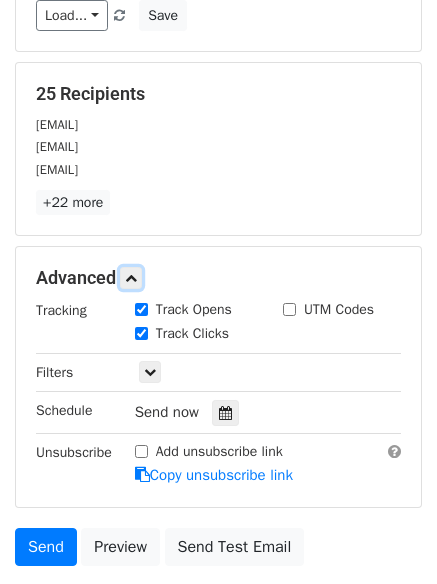scroll, scrollTop: 241, scrollLeft: 0, axis: vertical 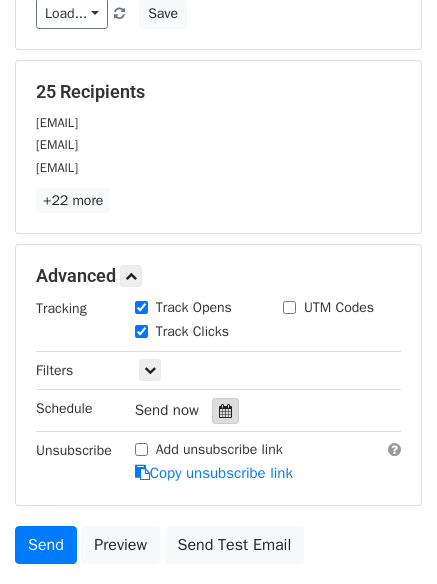 click at bounding box center (225, 411) 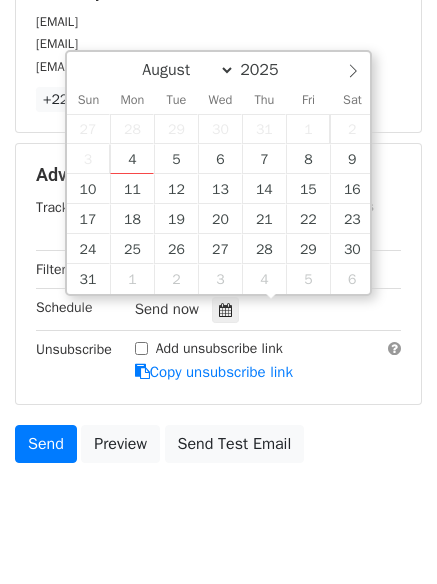 scroll, scrollTop: 389, scrollLeft: 0, axis: vertical 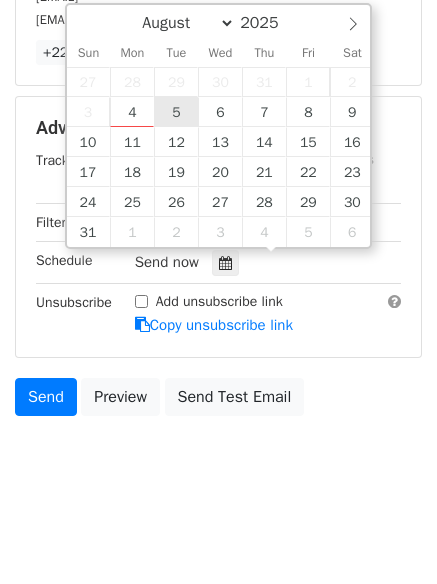 type on "2025-08-05 12:00" 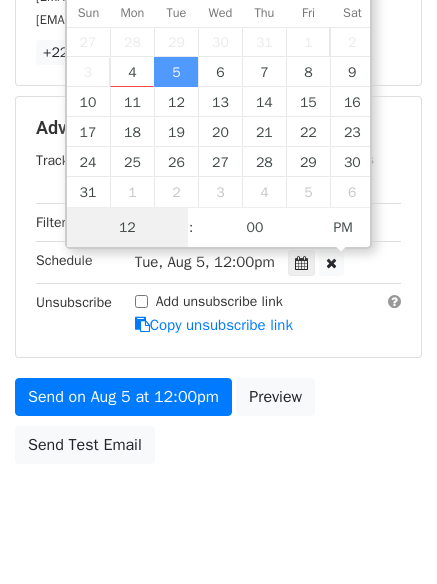 scroll, scrollTop: 1, scrollLeft: 0, axis: vertical 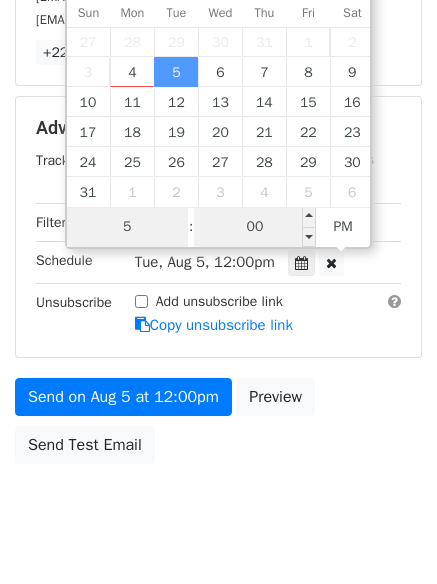 type on "5" 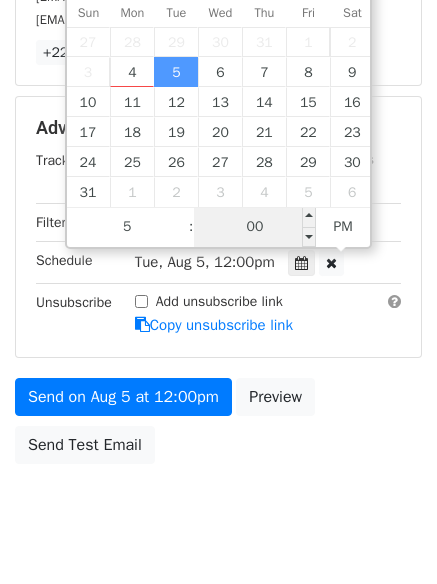 type on "2025-08-05 17:00" 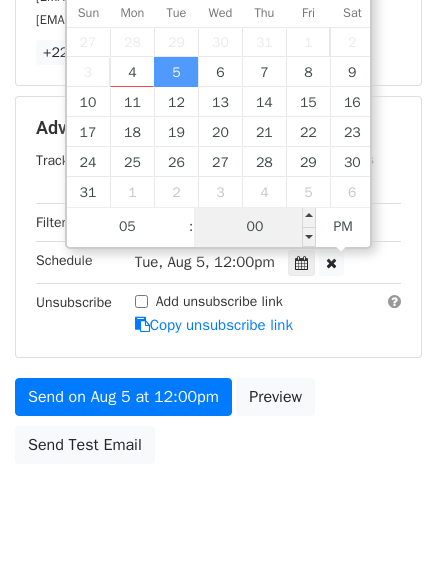 click on "00" at bounding box center [255, 227] 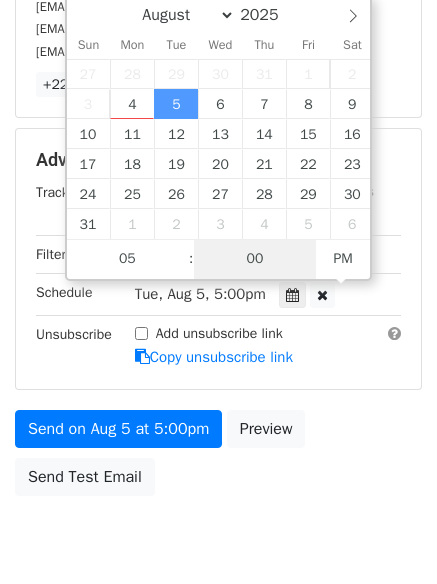 scroll, scrollTop: 389, scrollLeft: 0, axis: vertical 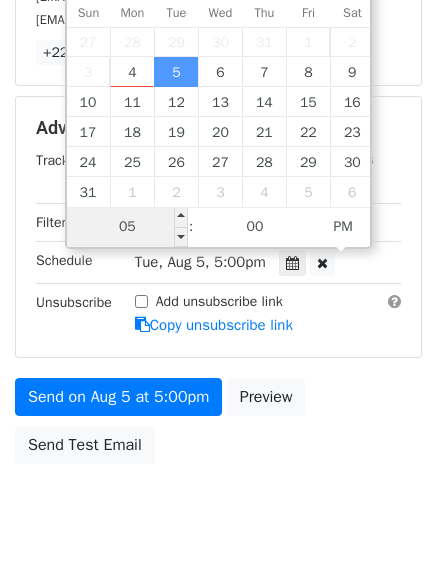 click on "05" at bounding box center [128, 227] 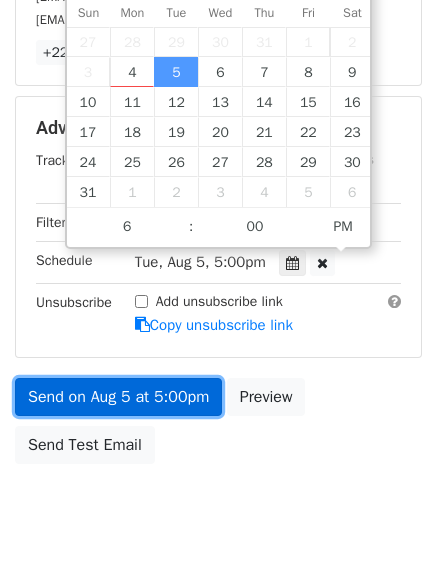 type on "2025-08-05 18:00" 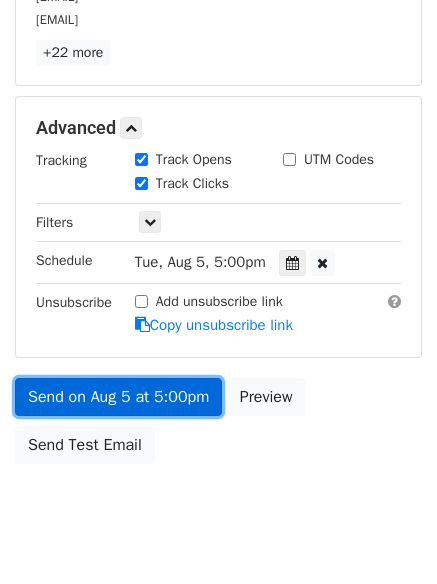 click on "Send on Aug 5 at 5:00pm" at bounding box center [118, 397] 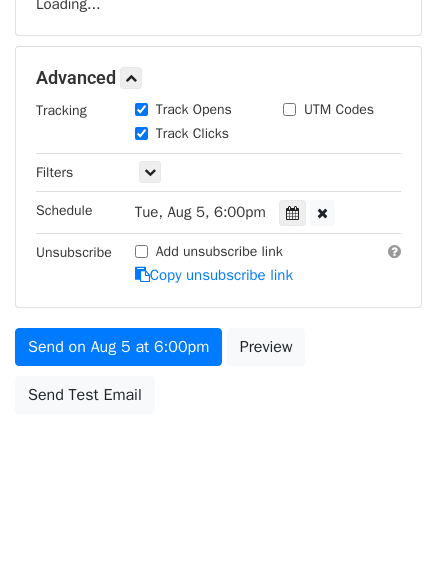 scroll, scrollTop: 357, scrollLeft: 0, axis: vertical 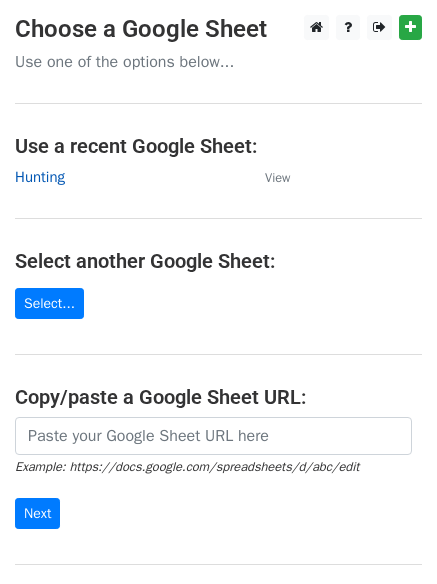 click on "Hunting" at bounding box center (40, 177) 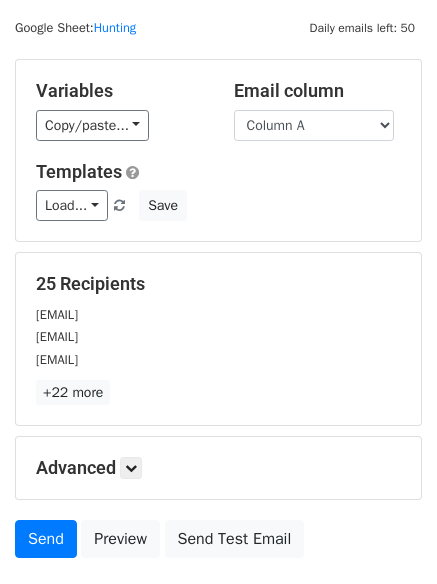scroll, scrollTop: 0, scrollLeft: 0, axis: both 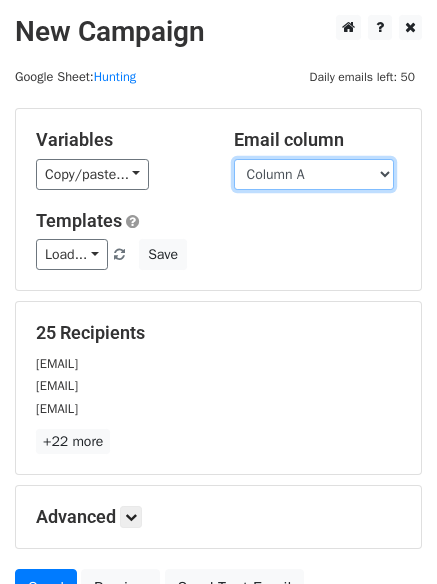 click on "Column A
Column B
Column C" at bounding box center [314, 174] 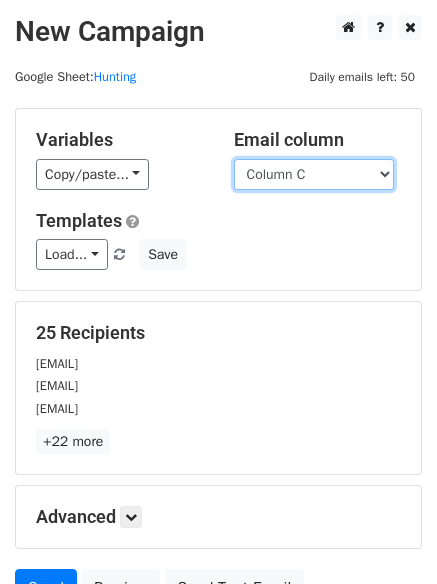 click on "Column A
Column B
Column C" at bounding box center [314, 174] 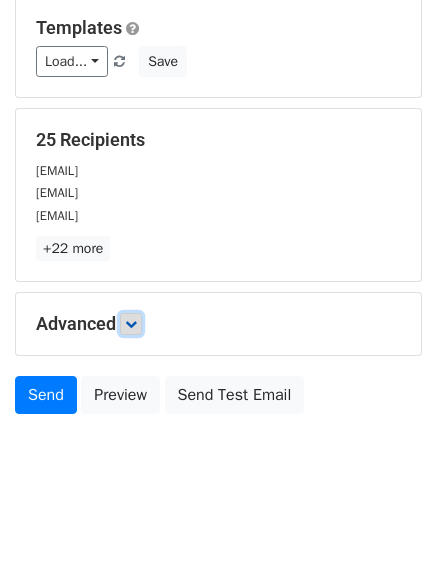 click at bounding box center [131, 324] 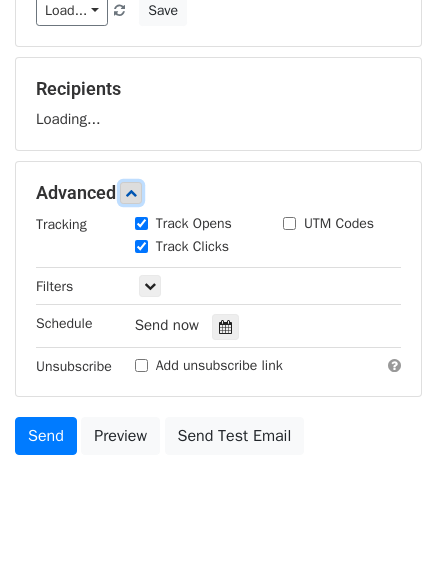 scroll, scrollTop: 249, scrollLeft: 0, axis: vertical 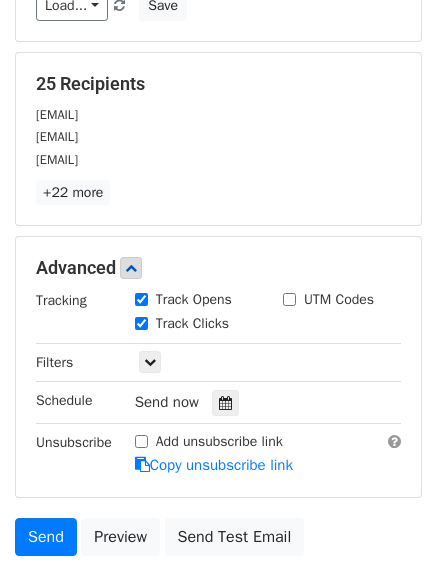 click on "Track Clicks" at bounding box center (194, 325) 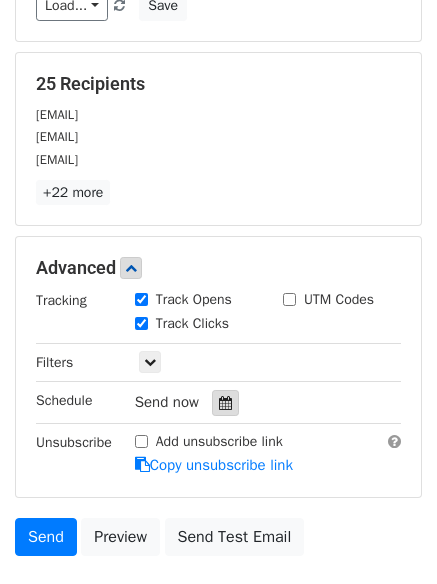 click at bounding box center [225, 403] 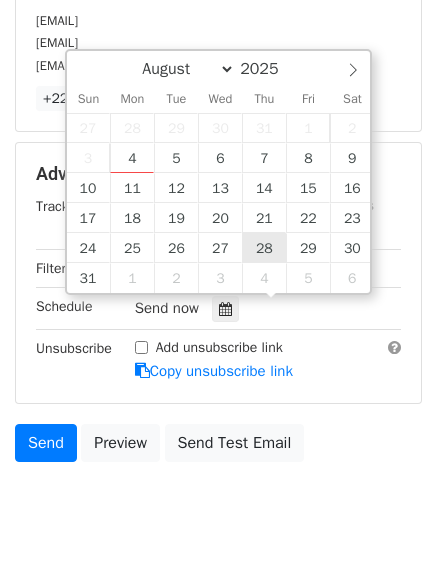 scroll, scrollTop: 389, scrollLeft: 0, axis: vertical 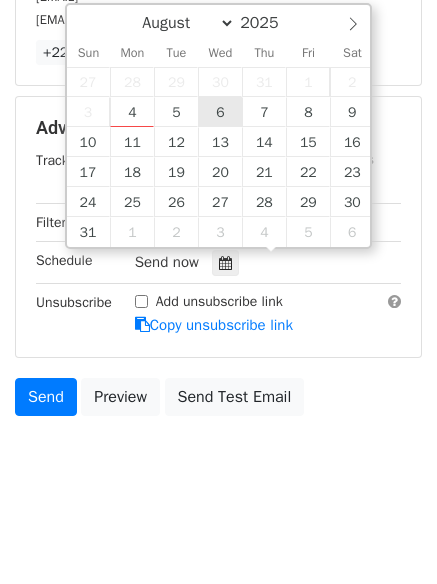type on "2025-08-06 12:00" 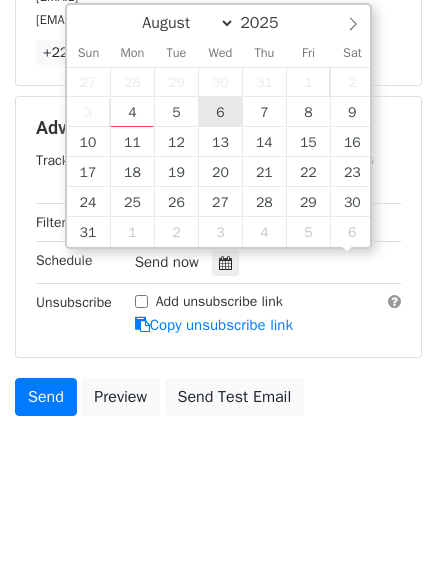 scroll, scrollTop: 1, scrollLeft: 0, axis: vertical 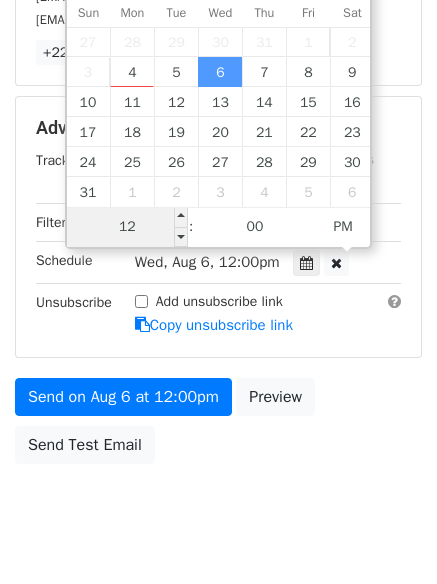 type on "7" 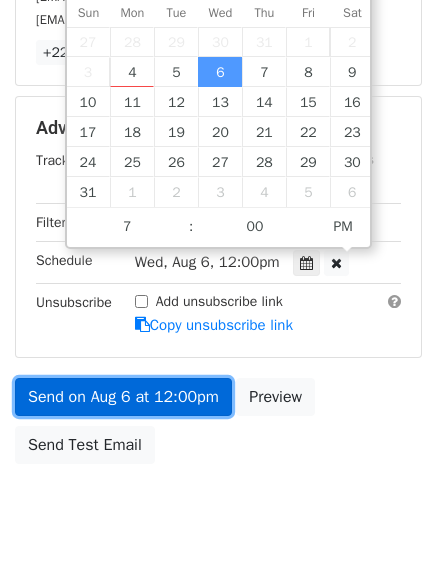 type on "2025-08-06 19:00" 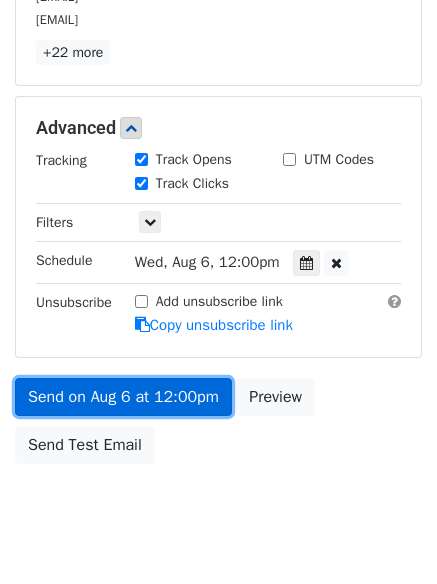 click on "Send on Aug 6 at 12:00pm" at bounding box center [123, 397] 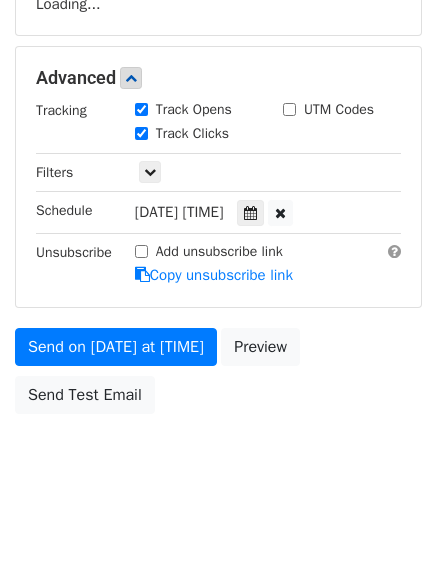 scroll, scrollTop: 357, scrollLeft: 0, axis: vertical 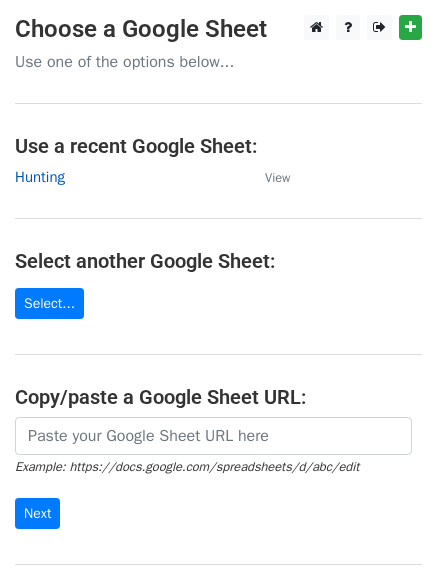 click on "Hunting" at bounding box center (40, 177) 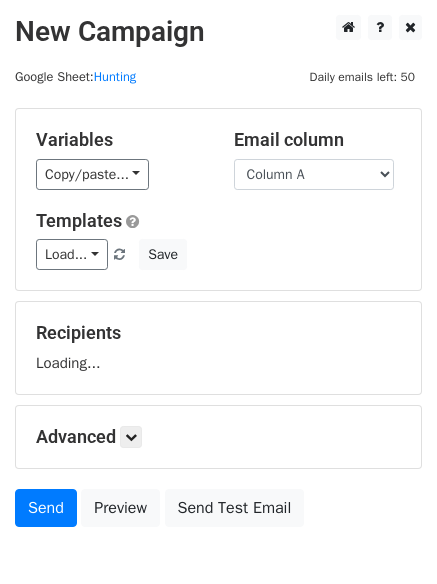 scroll, scrollTop: 0, scrollLeft: 0, axis: both 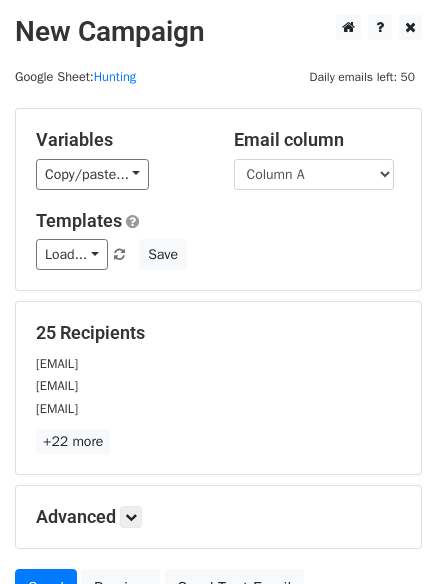 click on "Templates" at bounding box center [218, 221] 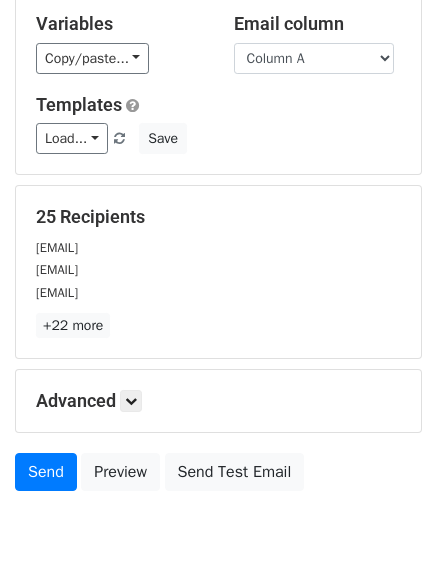 scroll, scrollTop: 193, scrollLeft: 0, axis: vertical 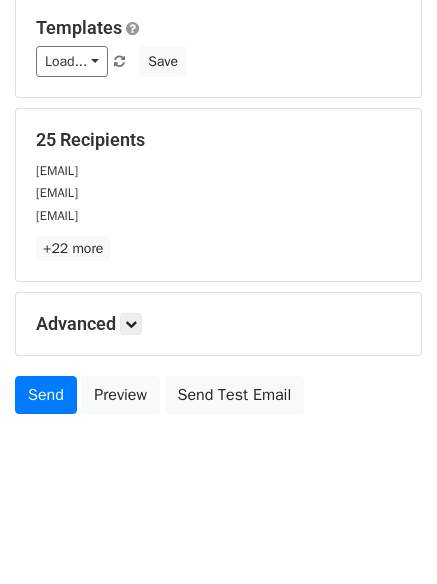 click on "Advanced" at bounding box center [218, 324] 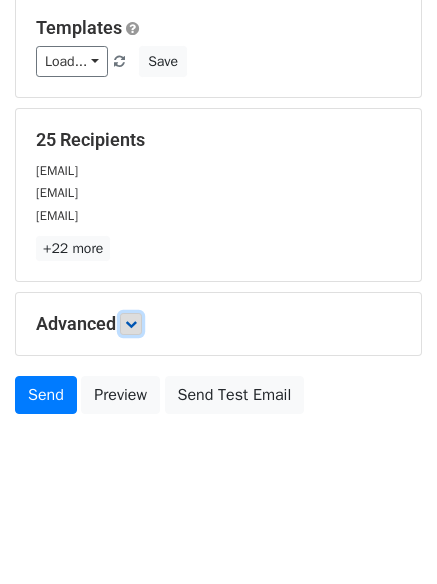 click at bounding box center (131, 324) 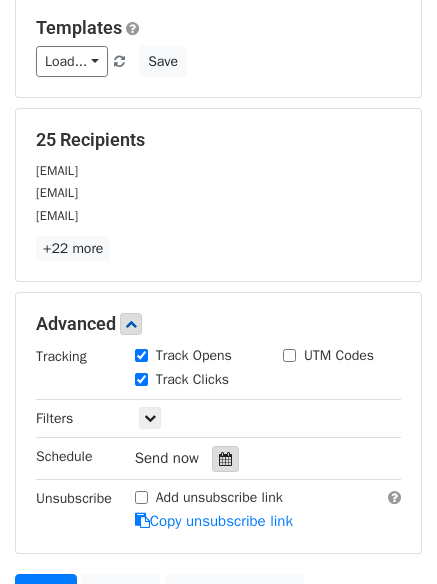 click at bounding box center [225, 459] 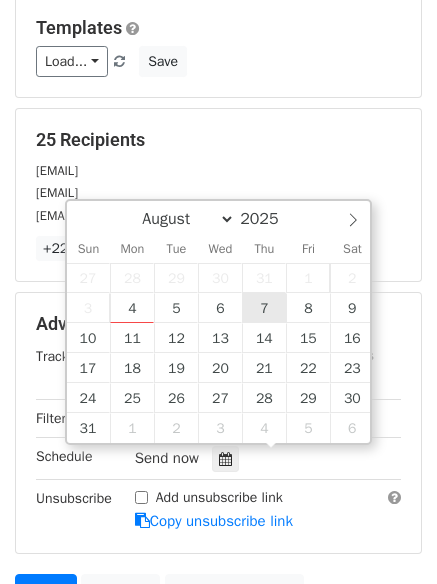 type on "2025-08-07 12:00" 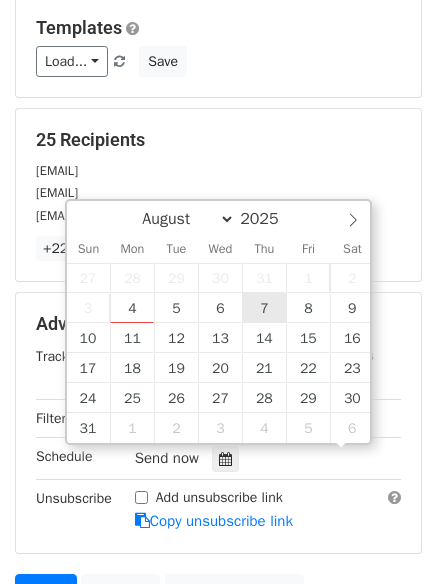 scroll, scrollTop: 1, scrollLeft: 0, axis: vertical 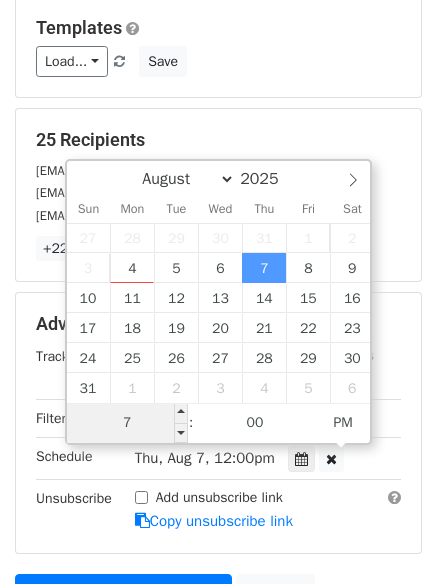 type on "7" 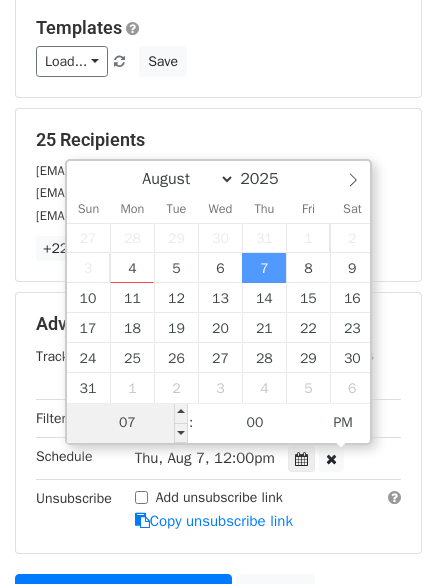 click on "August September October November December 2025
Sun Mon Tue Wed Thu Fri Sat
27 28 29 30 31 1 2 3 4 5 6 7 8 9 10 11 12 13 14 15 16 17 18 19 20 21 22 23 24 25 26 27 28 29 30 31 1 2 3 4 5 6 07 : 00 PM" at bounding box center [219, 302] 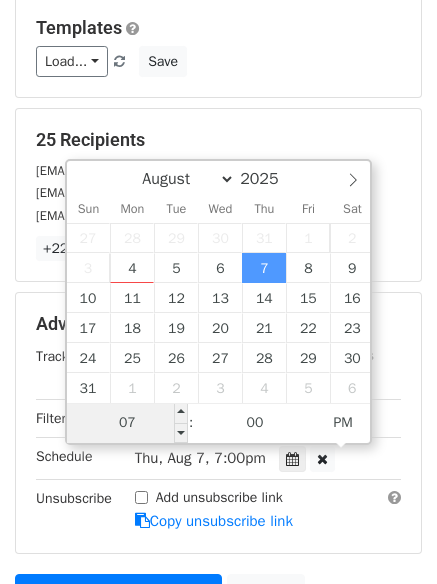 click on "07" at bounding box center [128, 423] 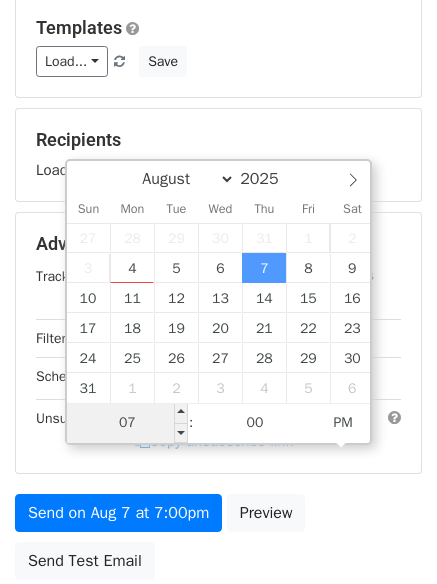 type on "8" 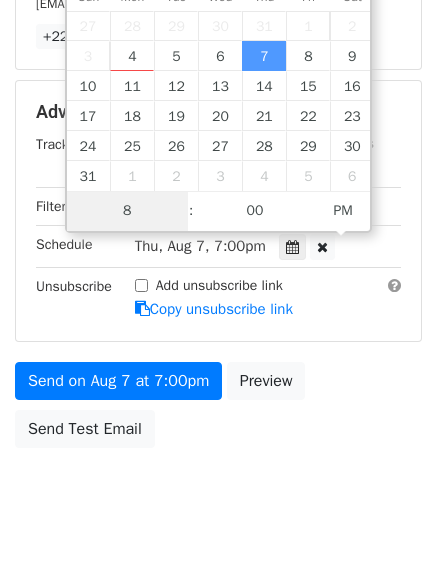 scroll, scrollTop: 437, scrollLeft: 0, axis: vertical 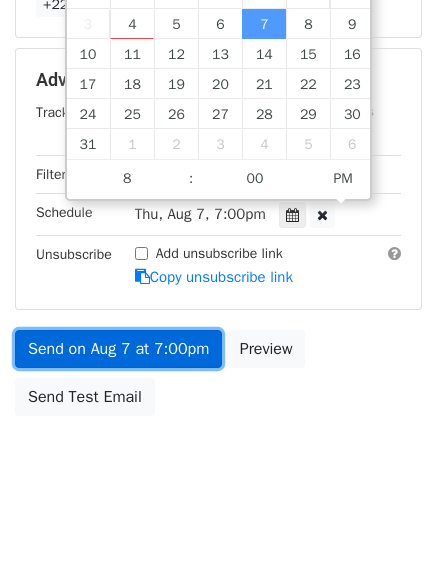 type on "2025-08-07 20:00" 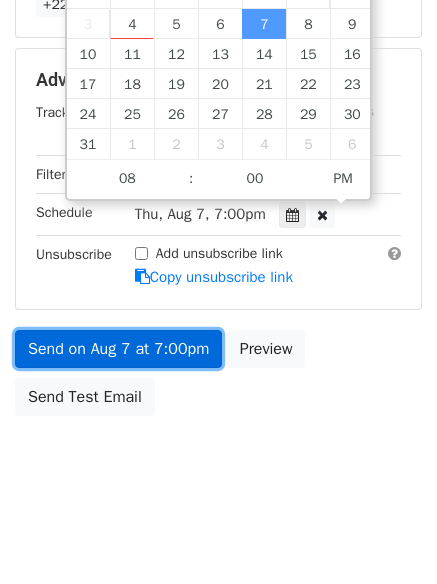 click on "Send on Aug 7 at 7:00pm" at bounding box center (118, 349) 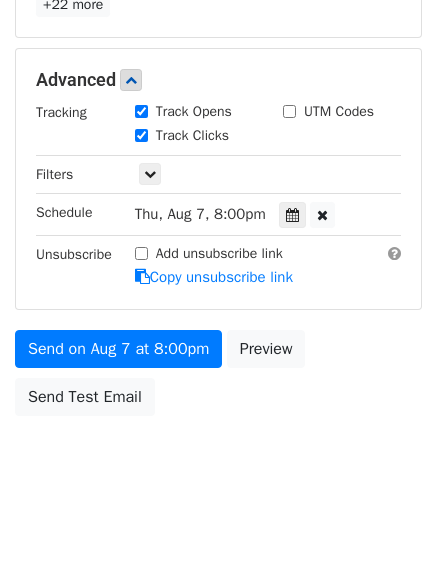 scroll, scrollTop: 357, scrollLeft: 0, axis: vertical 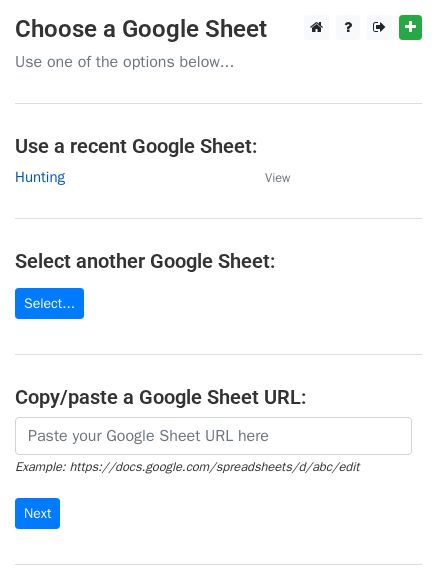click on "Hunting" at bounding box center (40, 177) 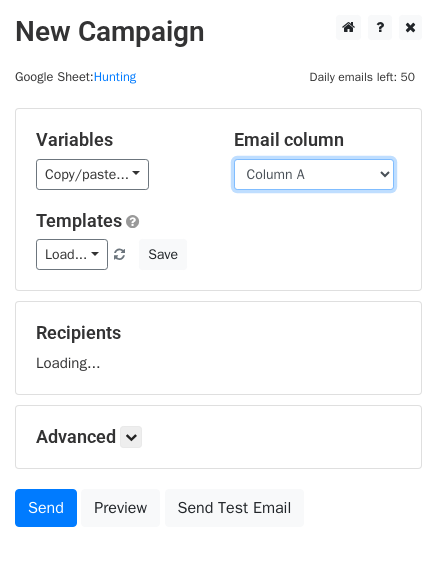 scroll, scrollTop: 0, scrollLeft: 0, axis: both 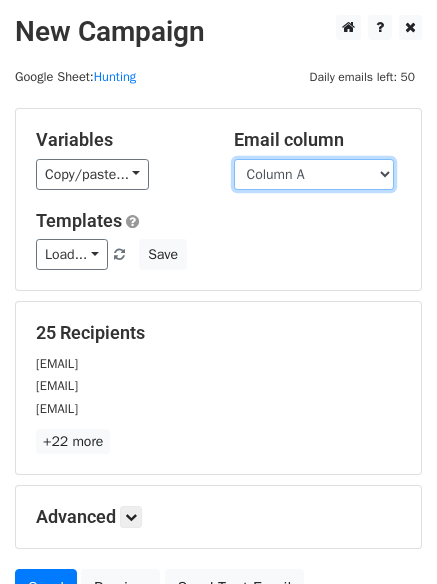 click on "Column A
Column B
Column C" at bounding box center [314, 174] 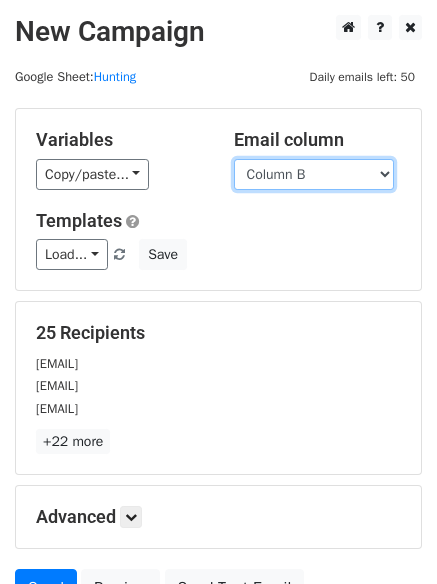 click on "Column A
Column B
Column C" at bounding box center (314, 174) 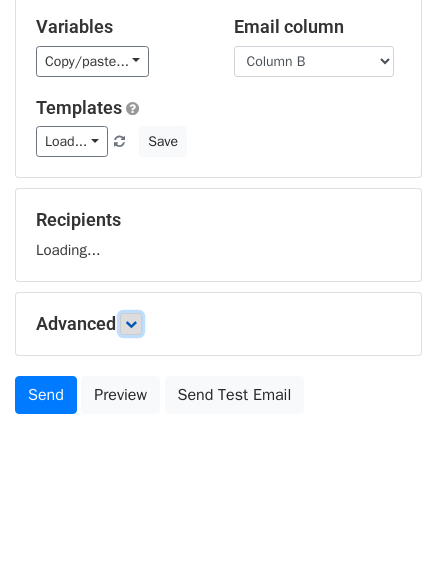 click at bounding box center [131, 324] 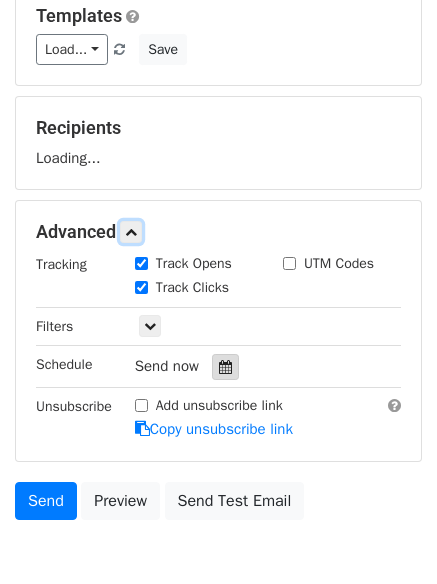 scroll, scrollTop: 218, scrollLeft: 0, axis: vertical 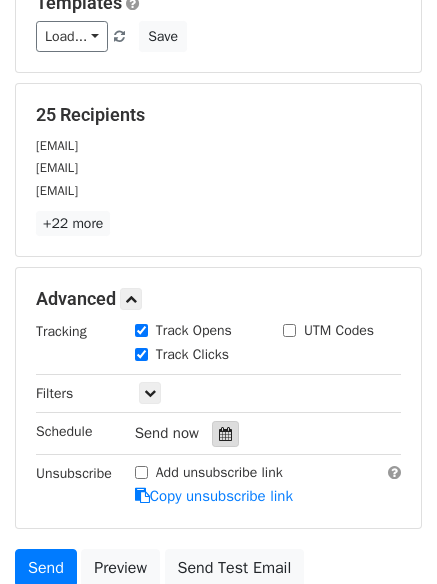 click at bounding box center [225, 434] 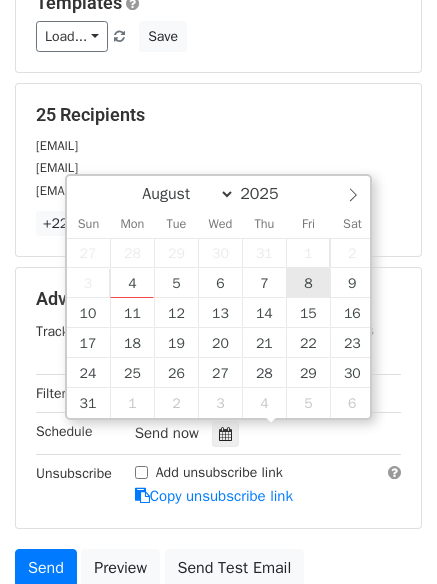 type on "2025-08-08 12:00" 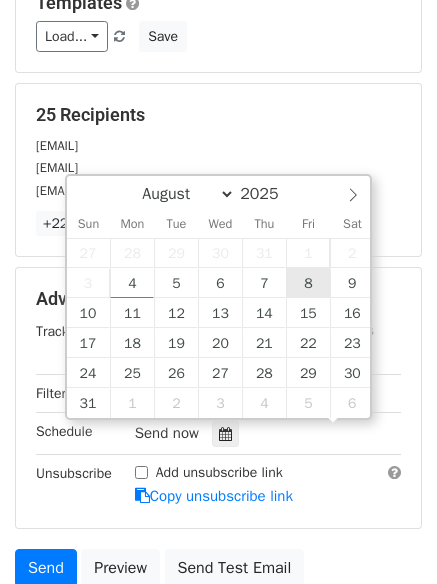 scroll, scrollTop: 1, scrollLeft: 0, axis: vertical 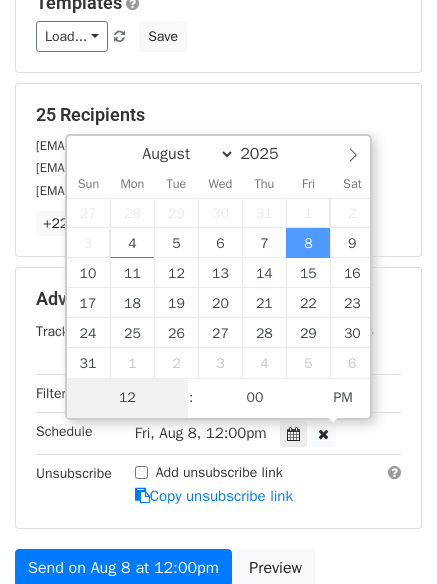type on "9" 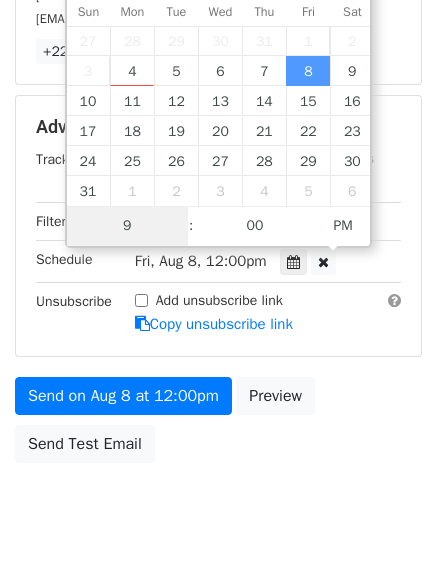 scroll, scrollTop: 437, scrollLeft: 0, axis: vertical 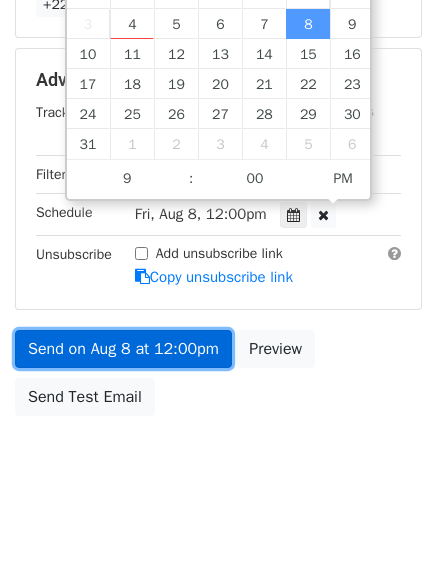 type on "2025-08-08 21:00" 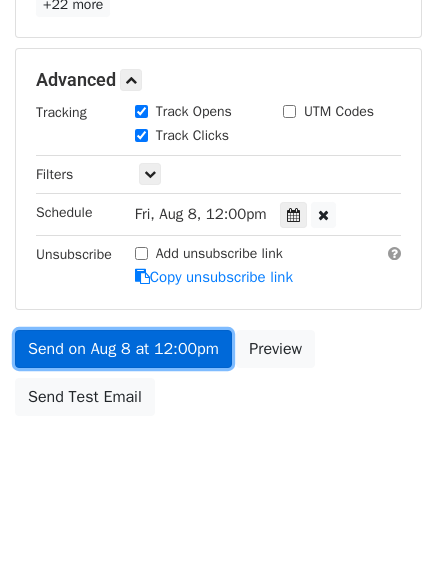 click on "Send on Aug 8 at 12:00pm" at bounding box center [123, 349] 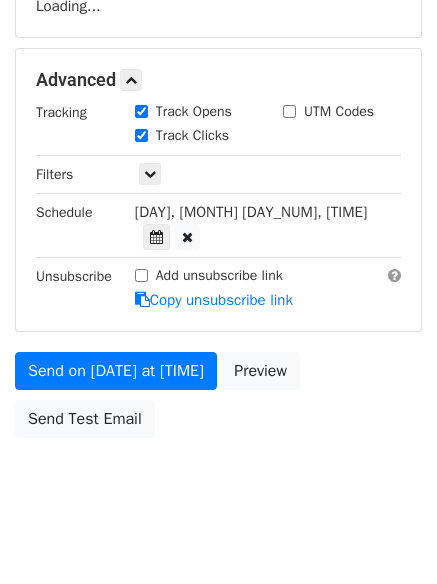 scroll, scrollTop: 437, scrollLeft: 0, axis: vertical 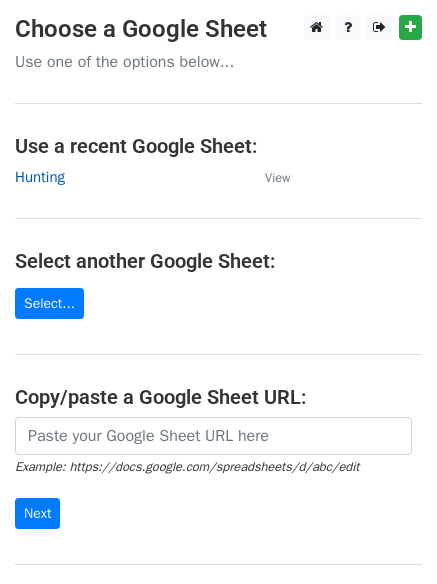 click on "Hunting" at bounding box center (40, 177) 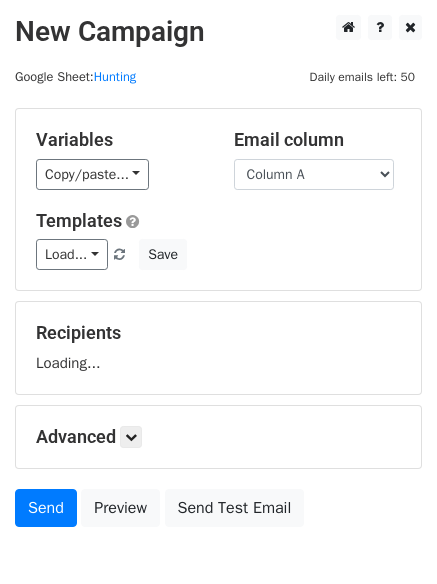 scroll, scrollTop: 0, scrollLeft: 0, axis: both 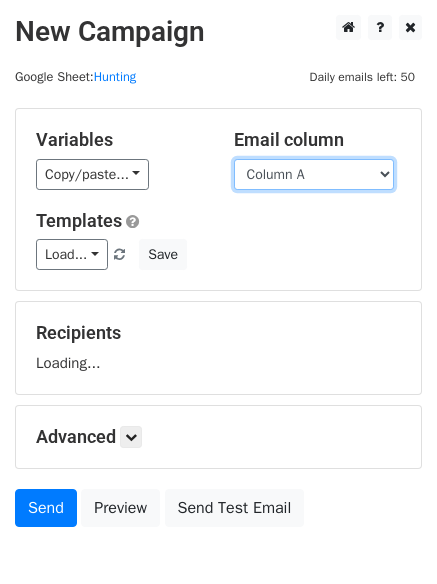 click on "Column A
Column B
Column C" at bounding box center (314, 174) 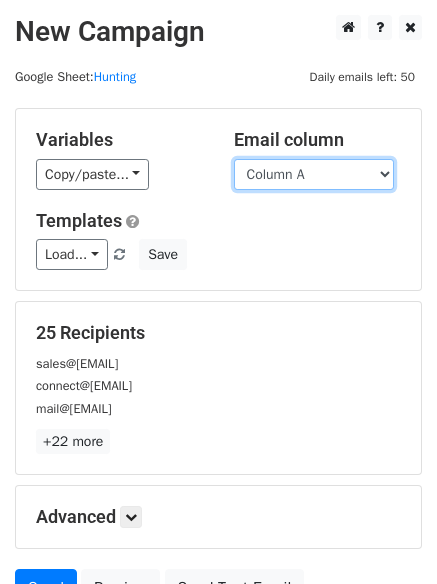click on "Column A
Column B
Column C" at bounding box center (314, 174) 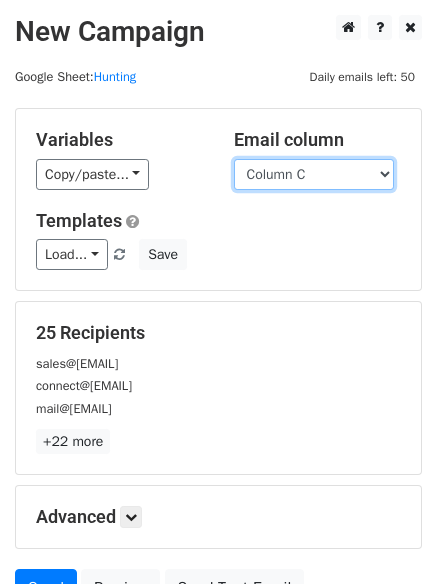 click on "Column A
Column B
Column C" at bounding box center [314, 174] 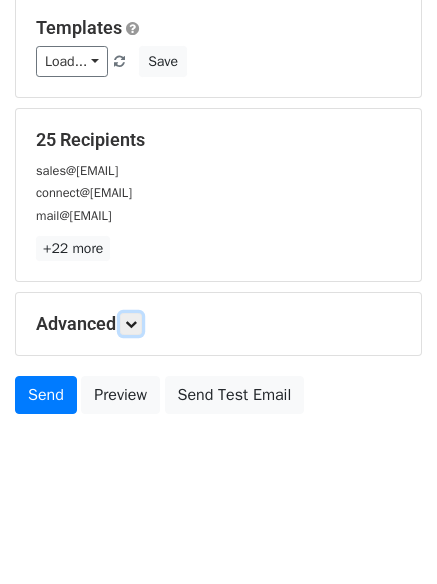 click at bounding box center [131, 324] 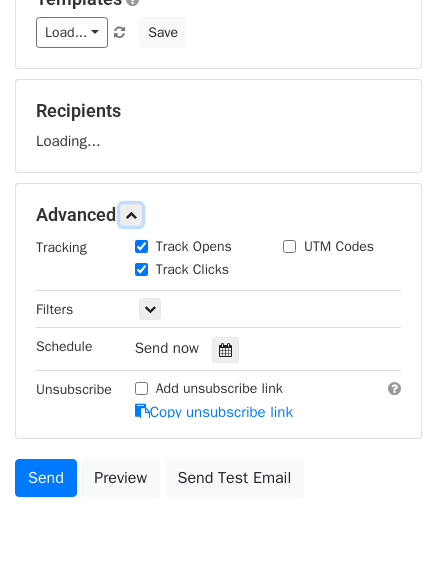 scroll, scrollTop: 232, scrollLeft: 0, axis: vertical 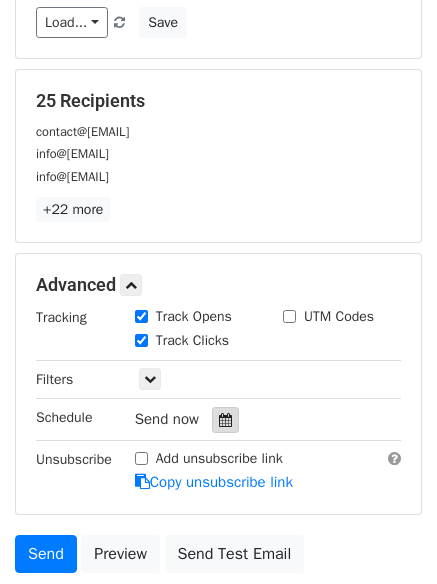 click on "Track Clicks" at bounding box center [192, 340] 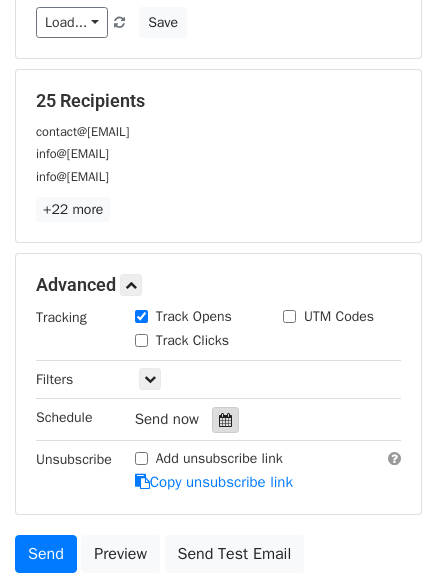 click at bounding box center (225, 420) 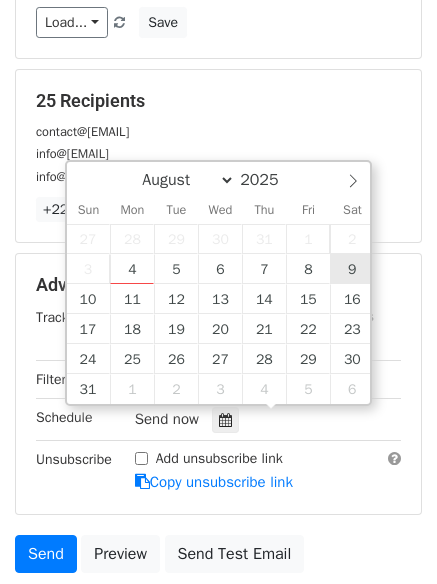 type on "2025-08-09 12:00" 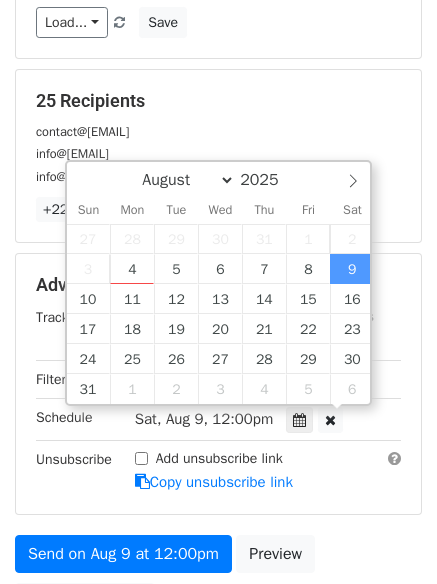 scroll, scrollTop: 1, scrollLeft: 0, axis: vertical 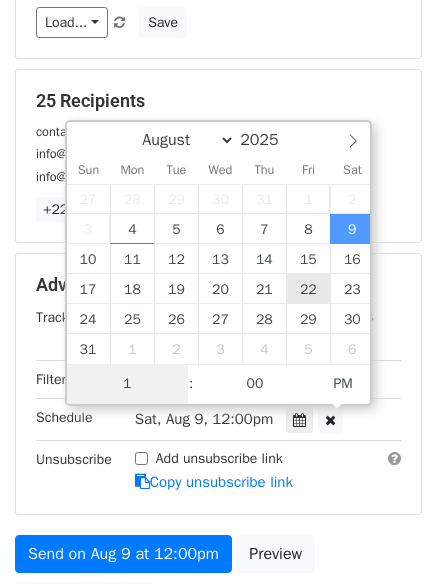 type on "10" 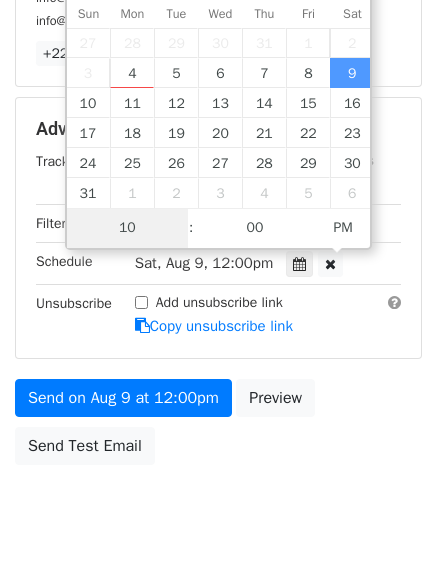 scroll, scrollTop: 437, scrollLeft: 0, axis: vertical 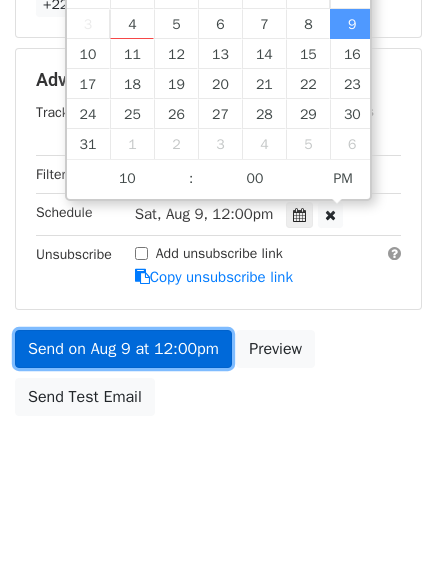type on "2025-08-09 22:00" 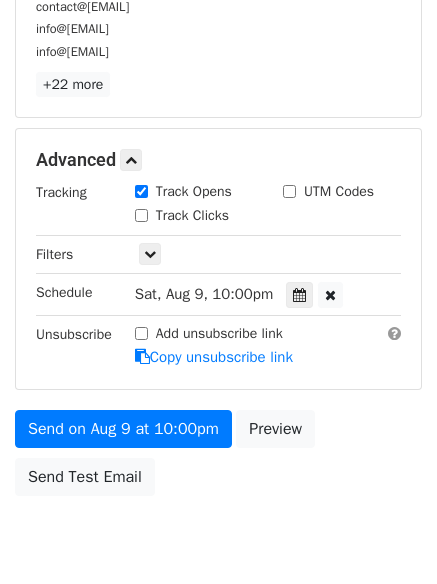 scroll, scrollTop: 437, scrollLeft: 0, axis: vertical 